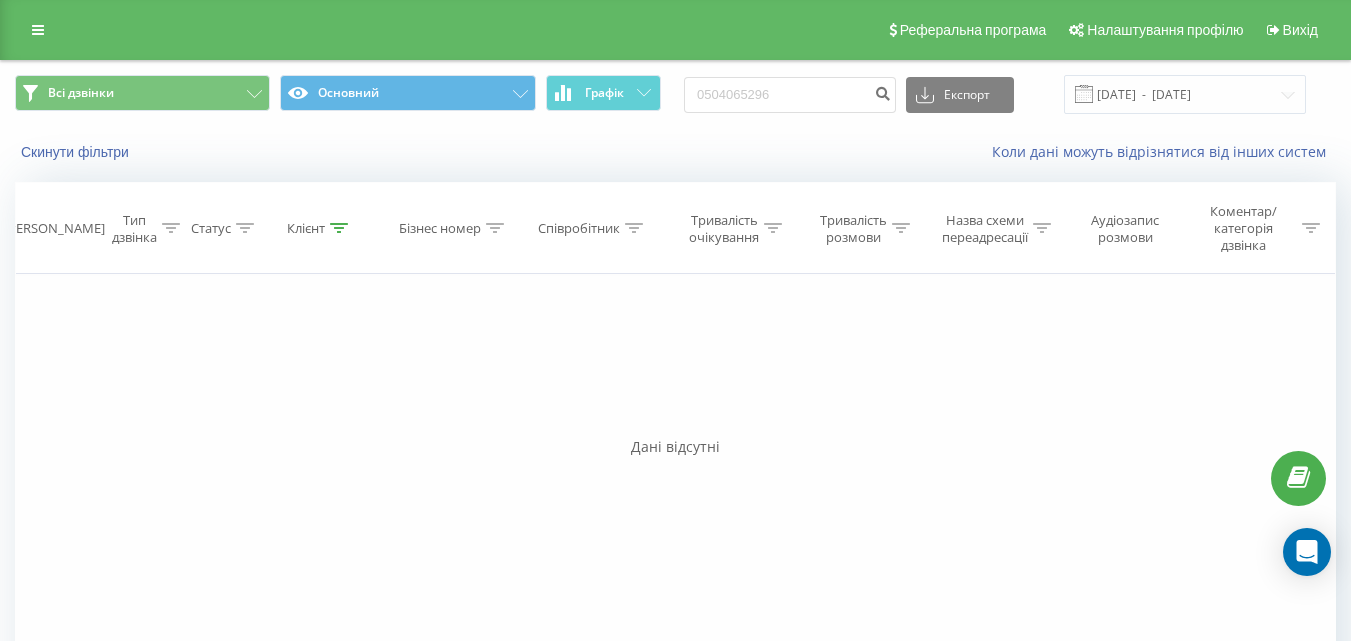 scroll, scrollTop: 0, scrollLeft: 0, axis: both 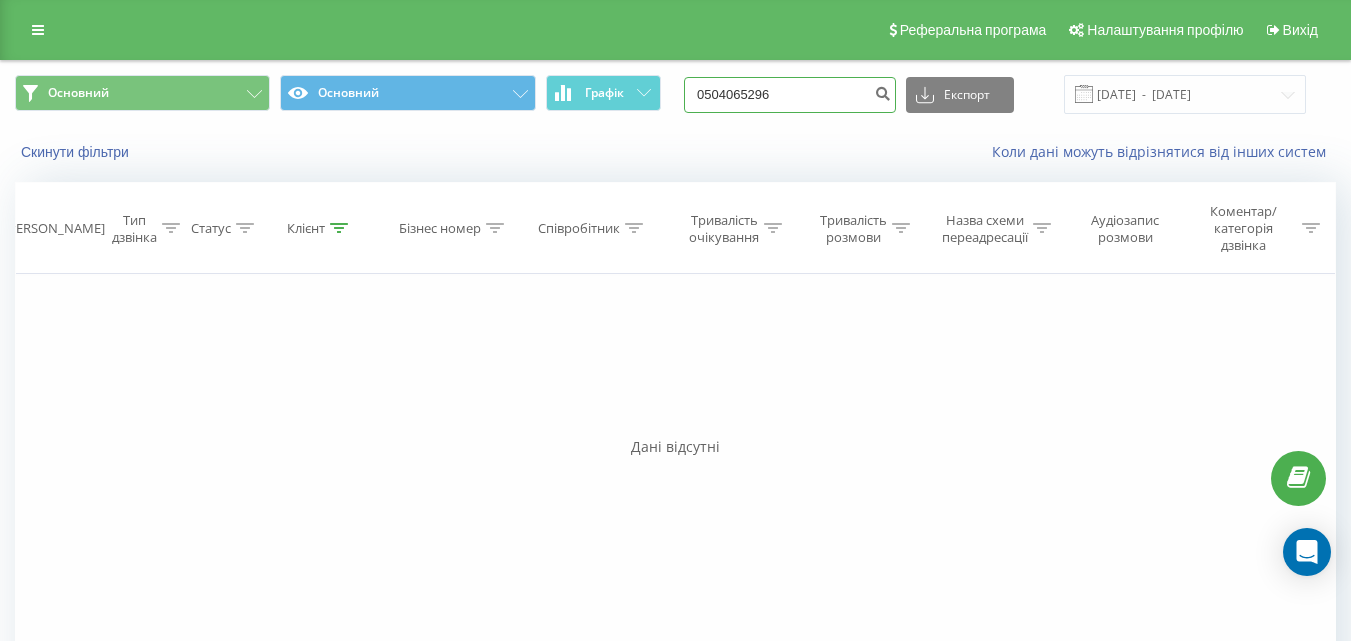 drag, startPoint x: 800, startPoint y: 93, endPoint x: 579, endPoint y: 70, distance: 222.1936 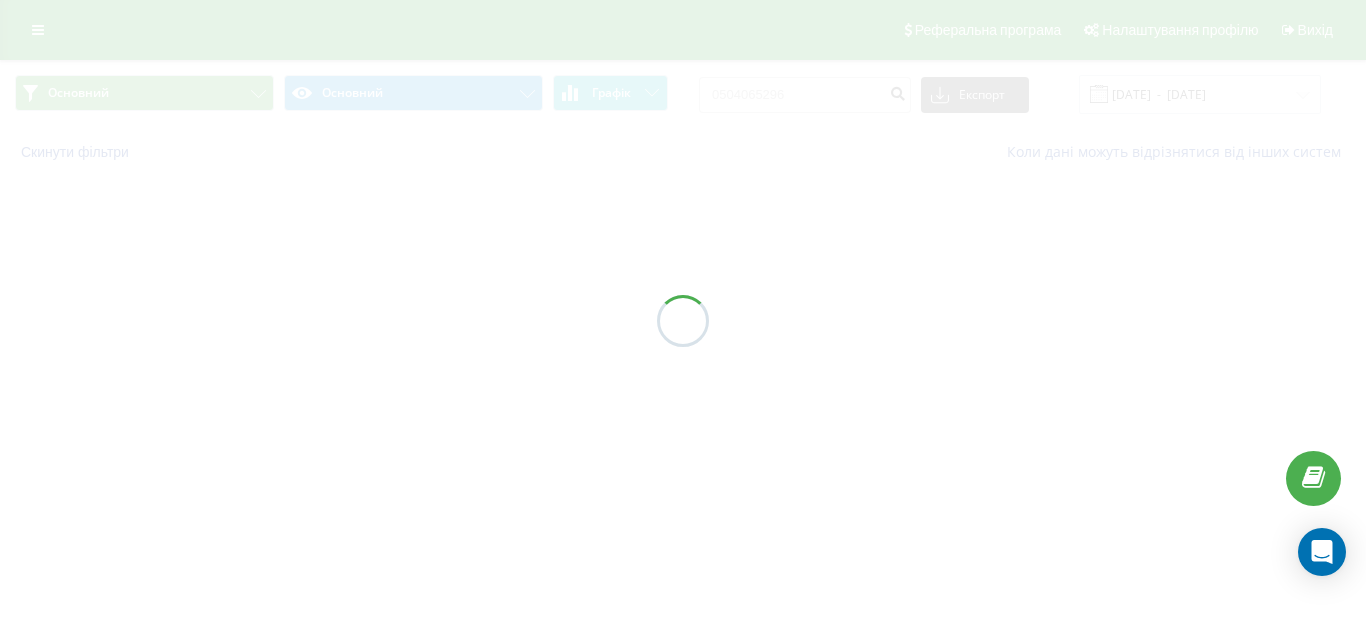scroll, scrollTop: 0, scrollLeft: 0, axis: both 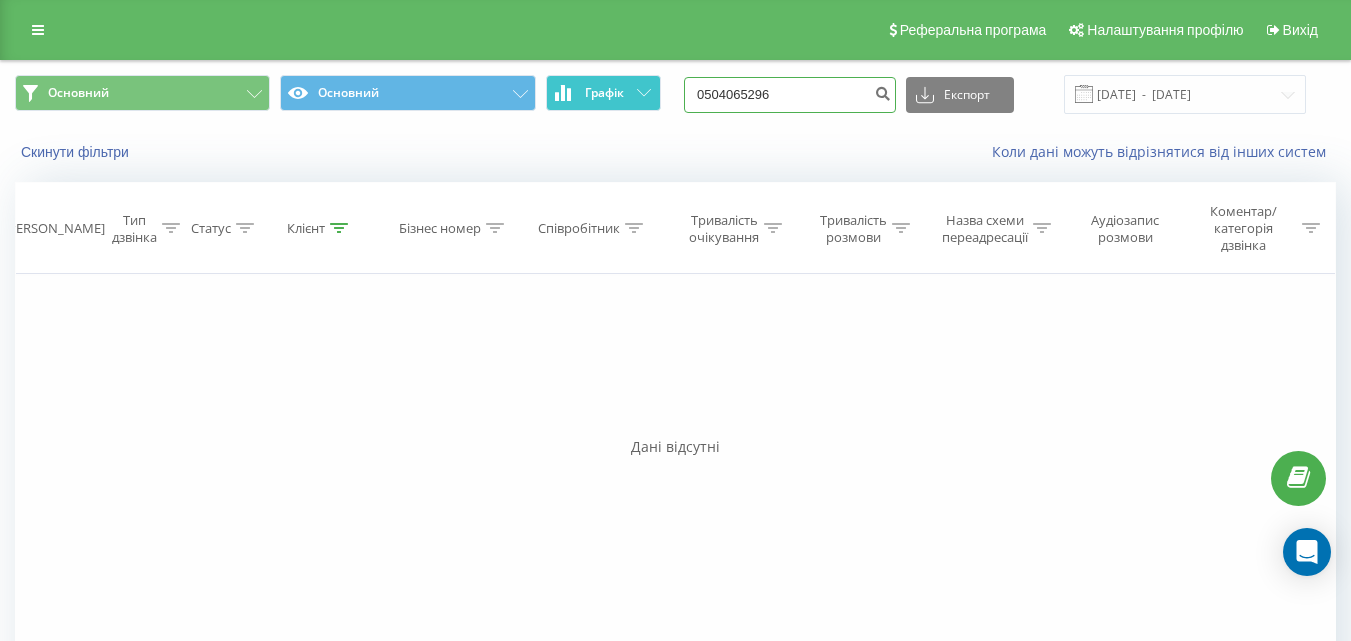 drag, startPoint x: 828, startPoint y: 91, endPoint x: 655, endPoint y: 99, distance: 173.18488 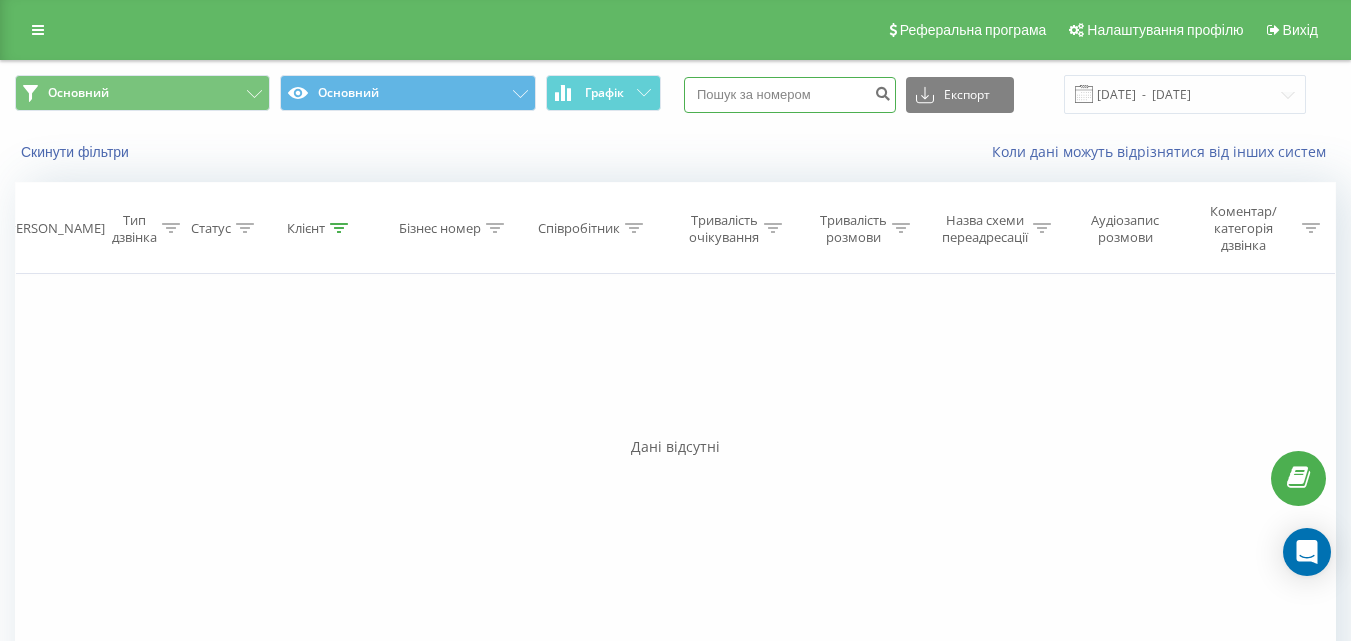 type 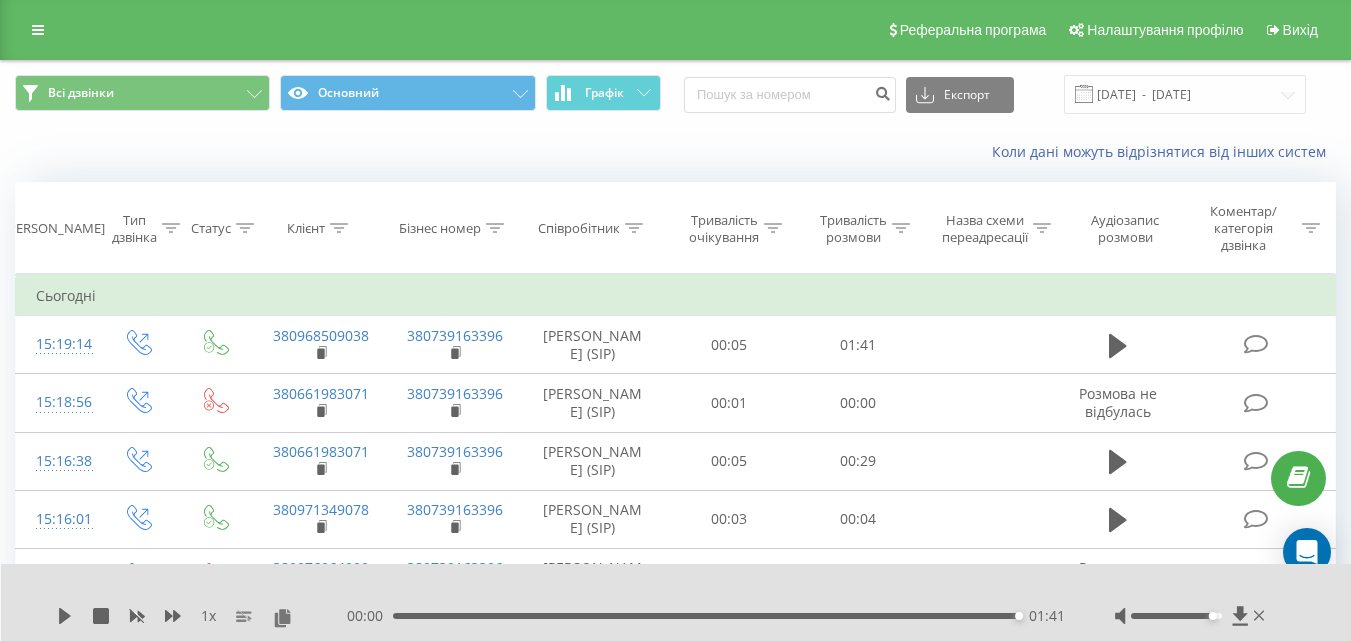 scroll, scrollTop: 0, scrollLeft: 0, axis: both 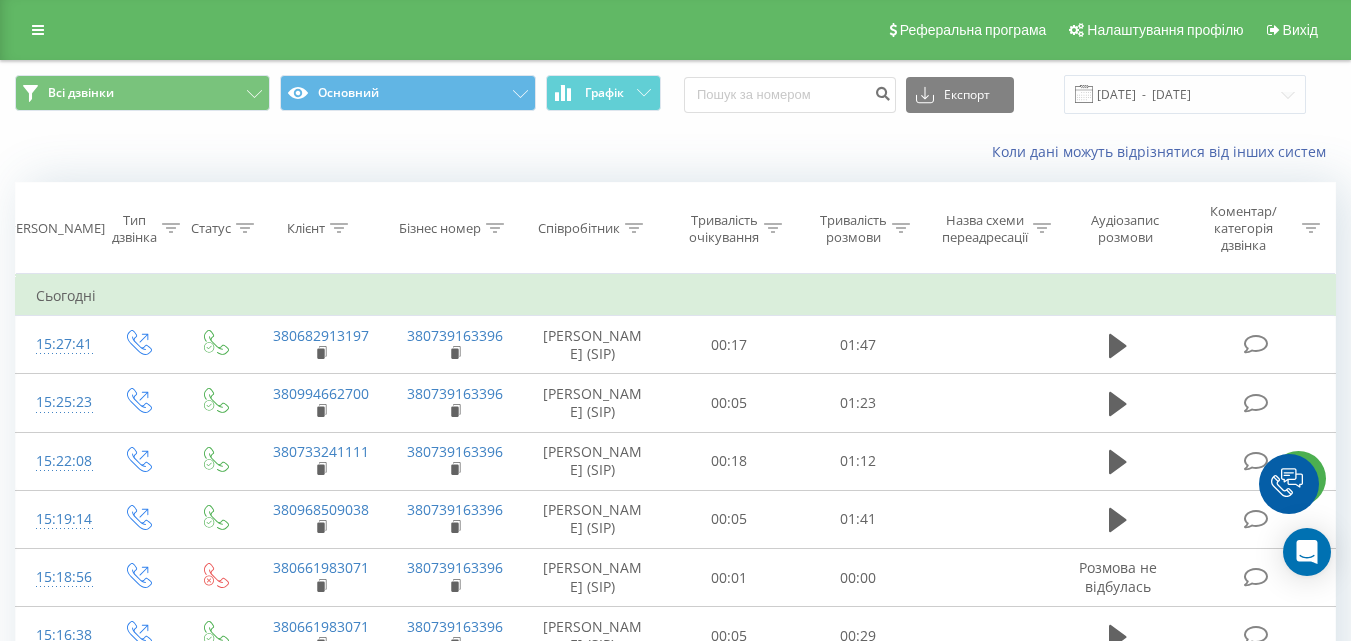 click at bounding box center (1118, 346) 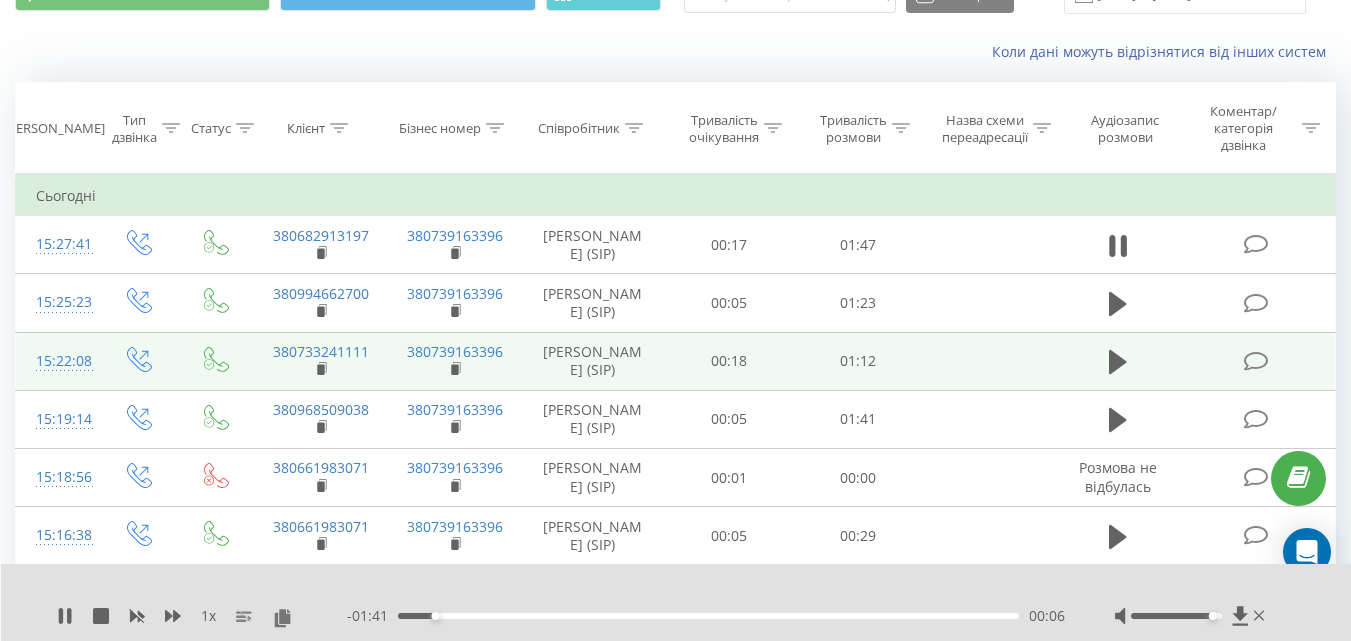 scroll, scrollTop: 0, scrollLeft: 0, axis: both 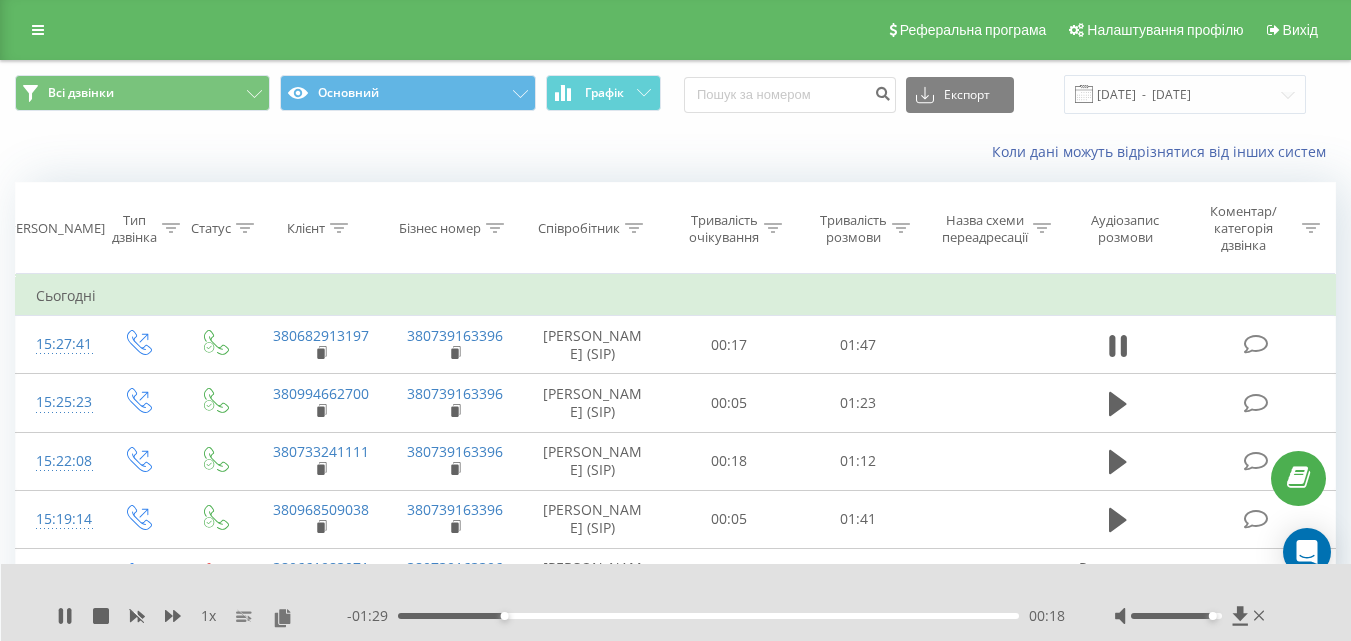 click on "1 x" at bounding box center [202, 616] 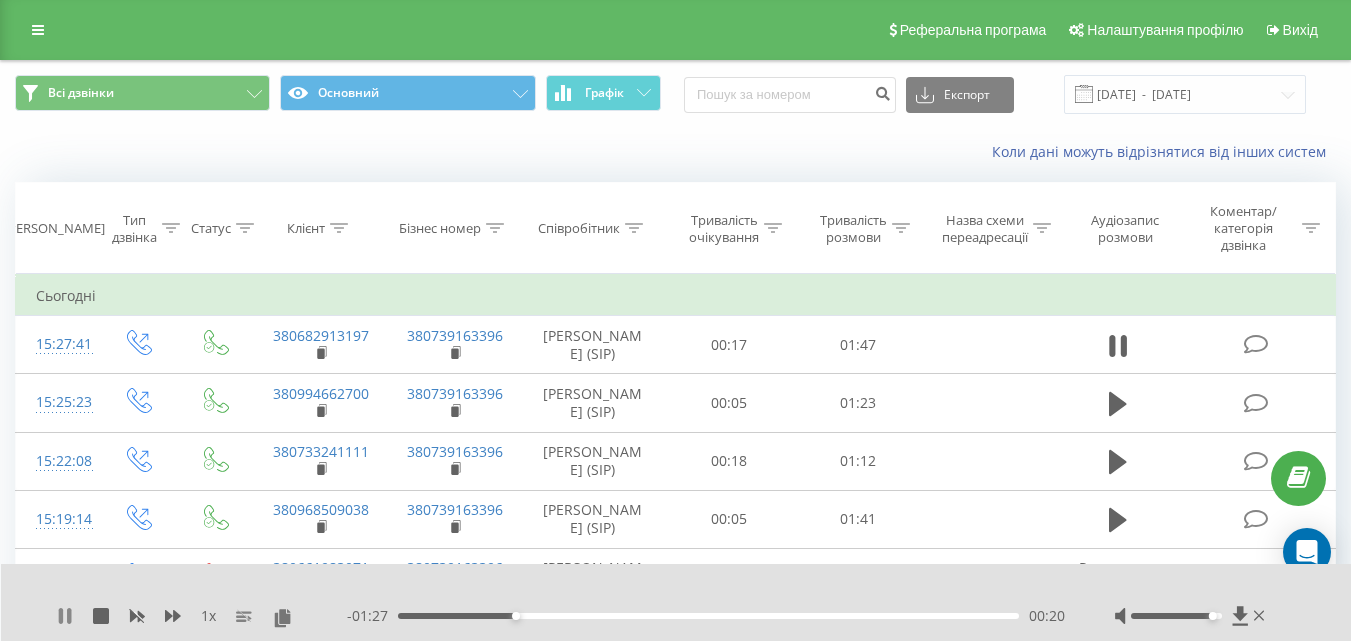 click 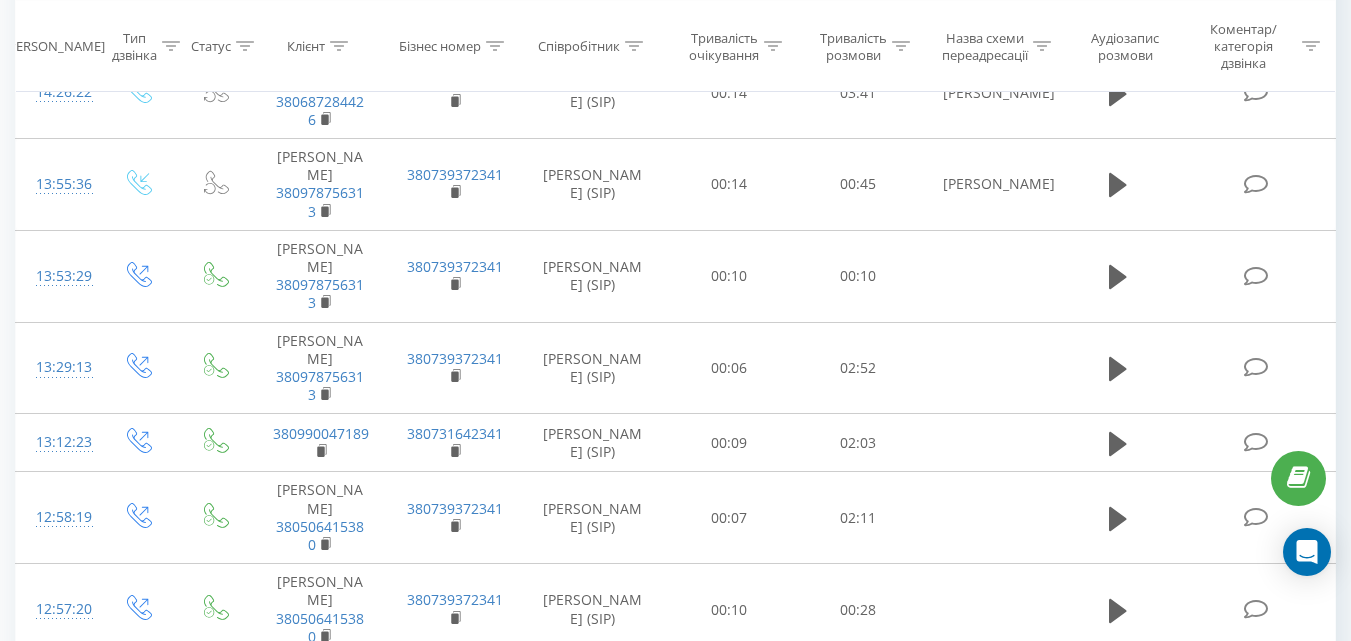 scroll, scrollTop: 1400, scrollLeft: 0, axis: vertical 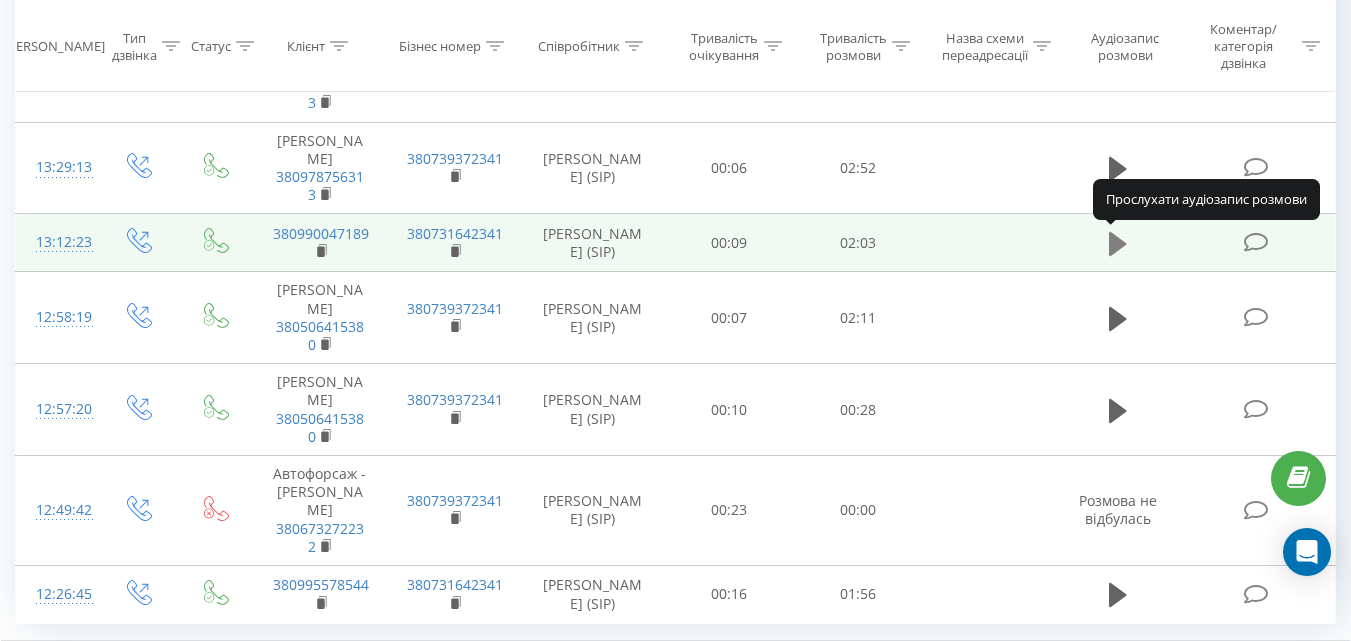 click at bounding box center (1118, 244) 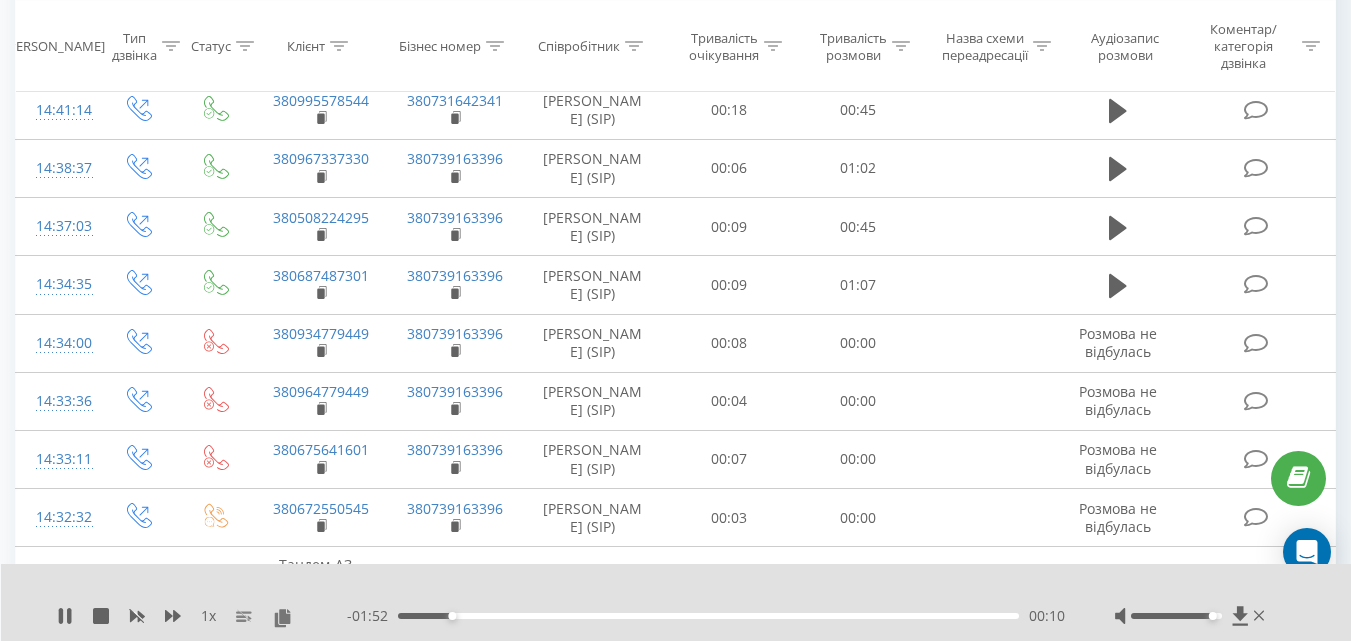 scroll, scrollTop: 800, scrollLeft: 0, axis: vertical 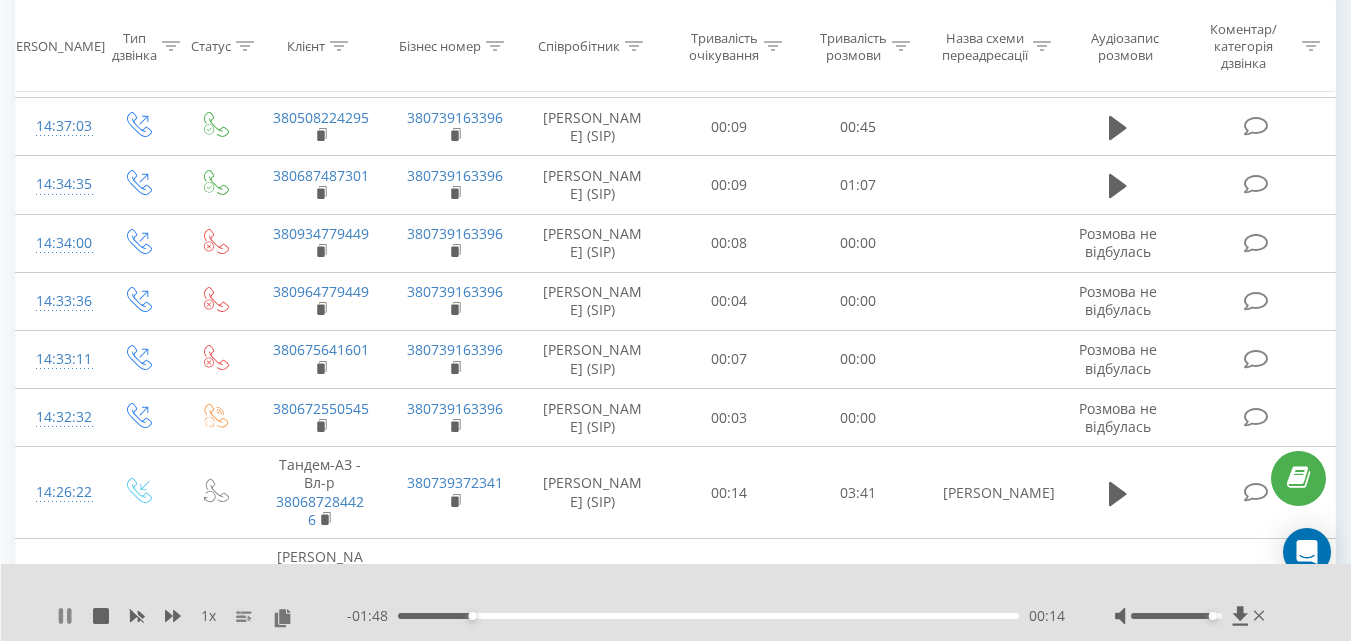 click 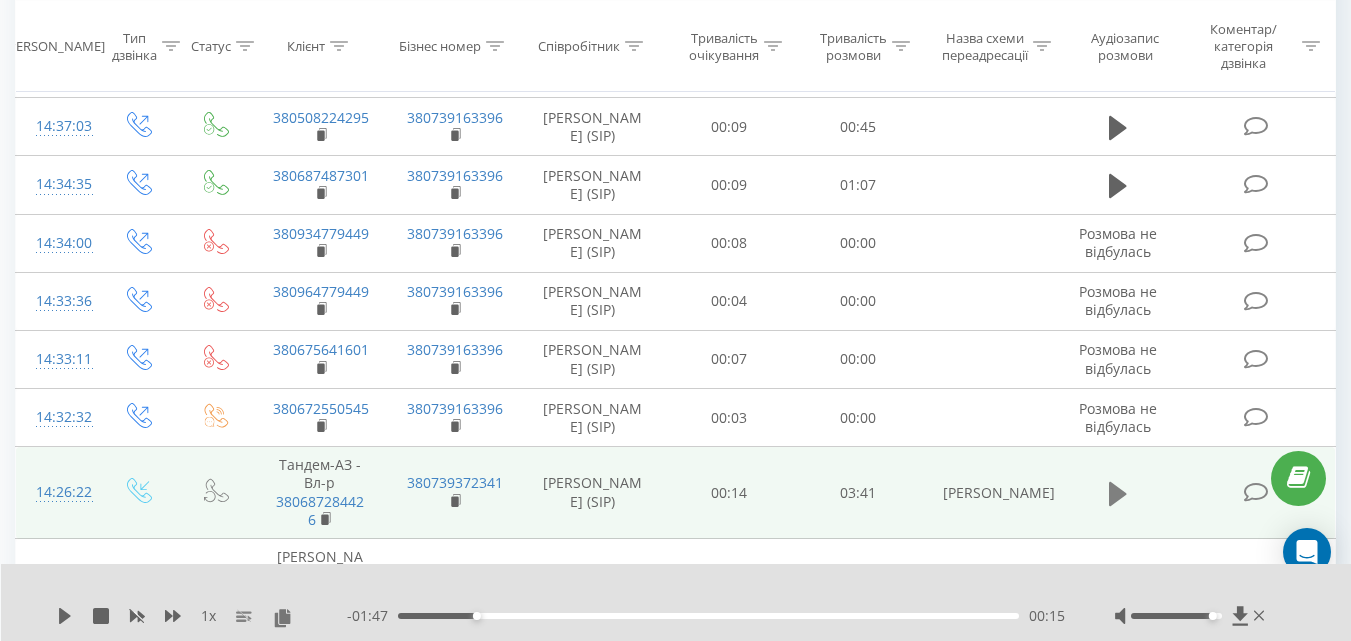 click at bounding box center [1118, 494] 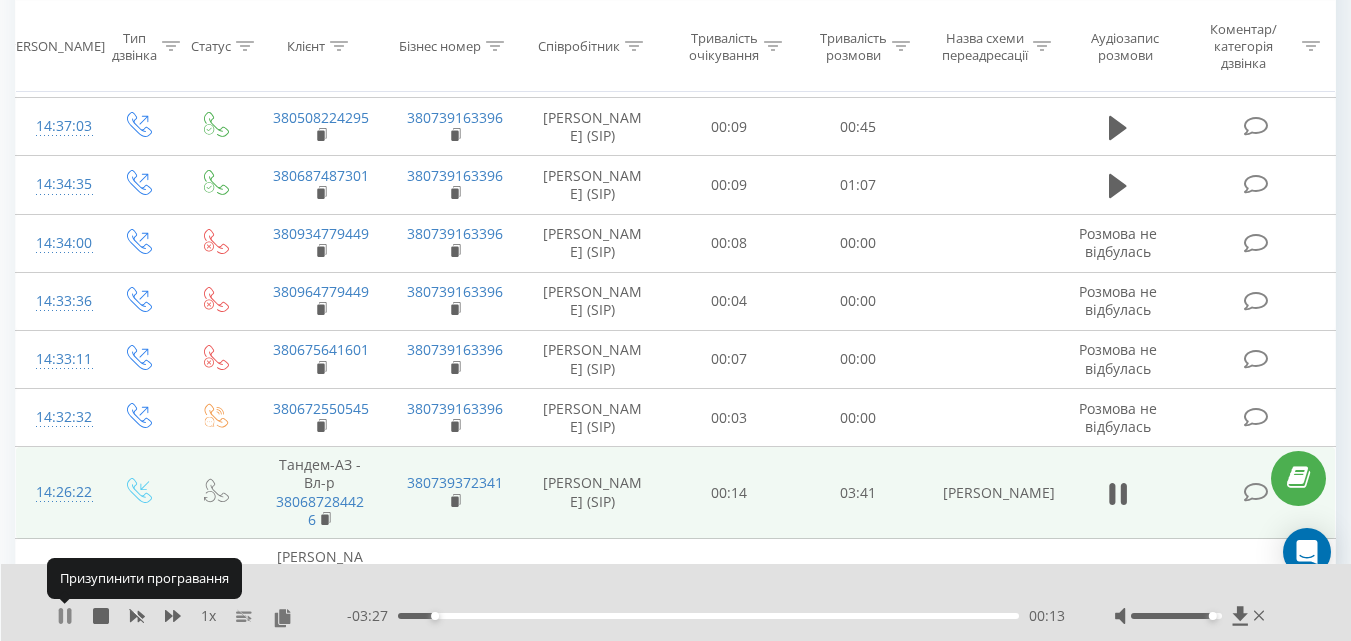 click 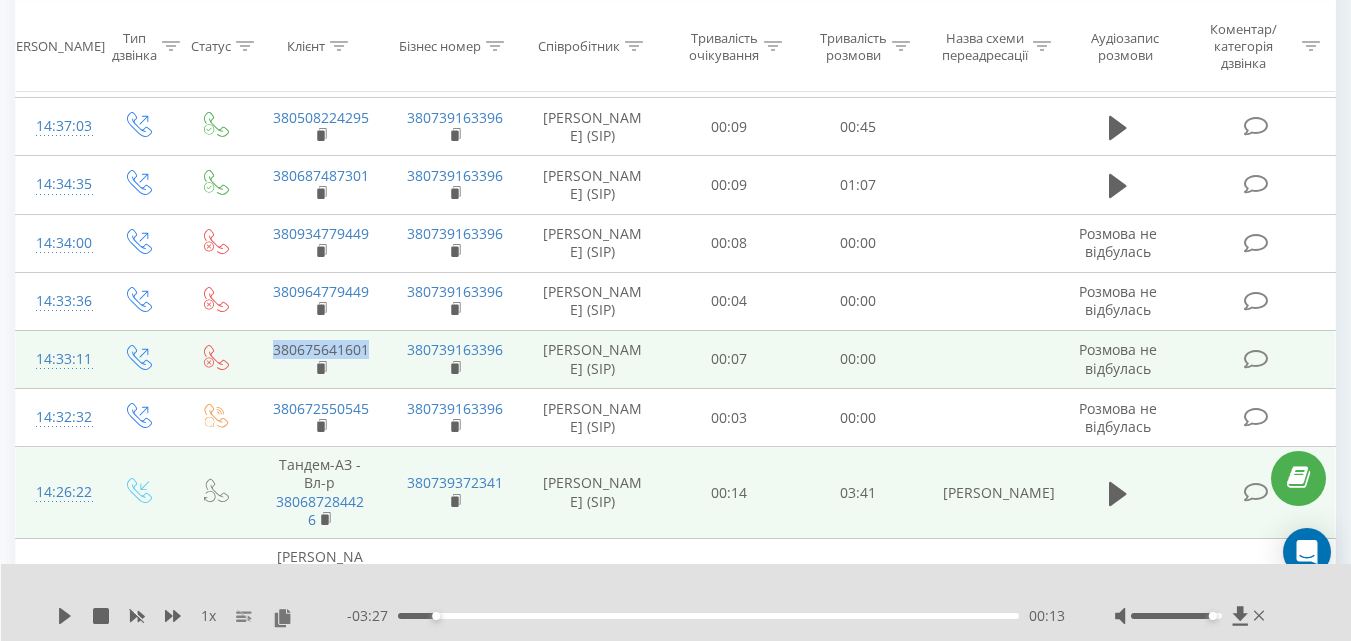 drag, startPoint x: 380, startPoint y: 353, endPoint x: 240, endPoint y: 343, distance: 140.35669 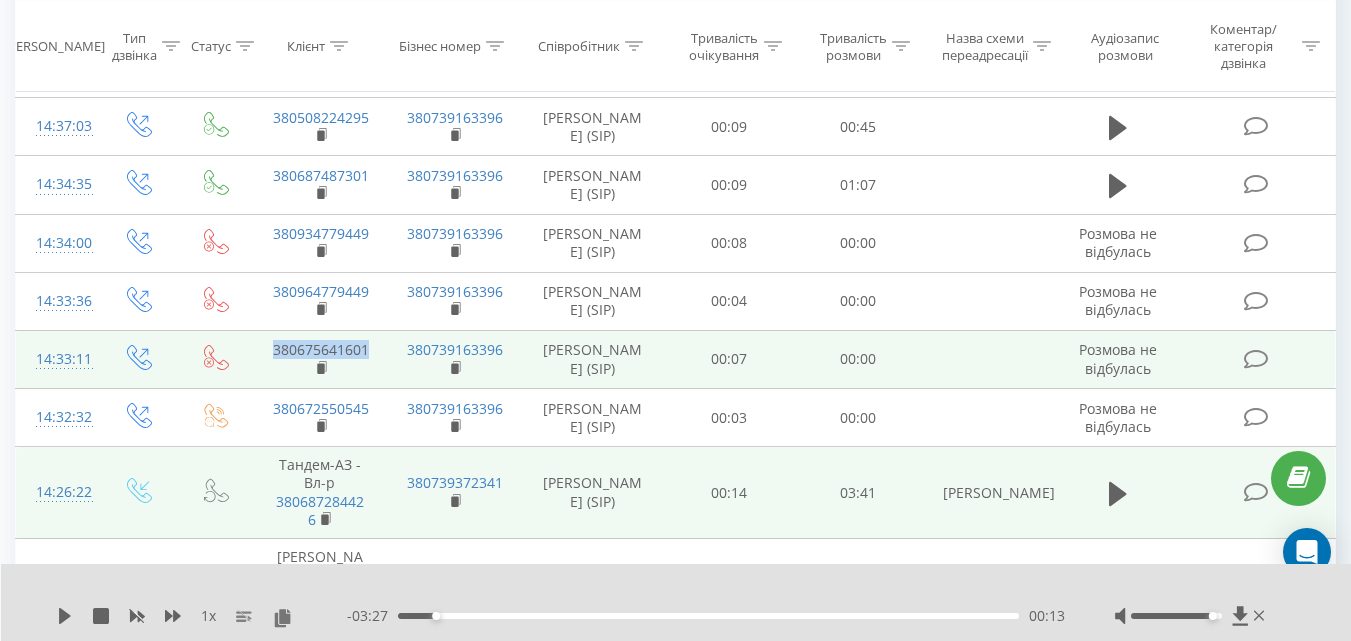 copy on "380675641601" 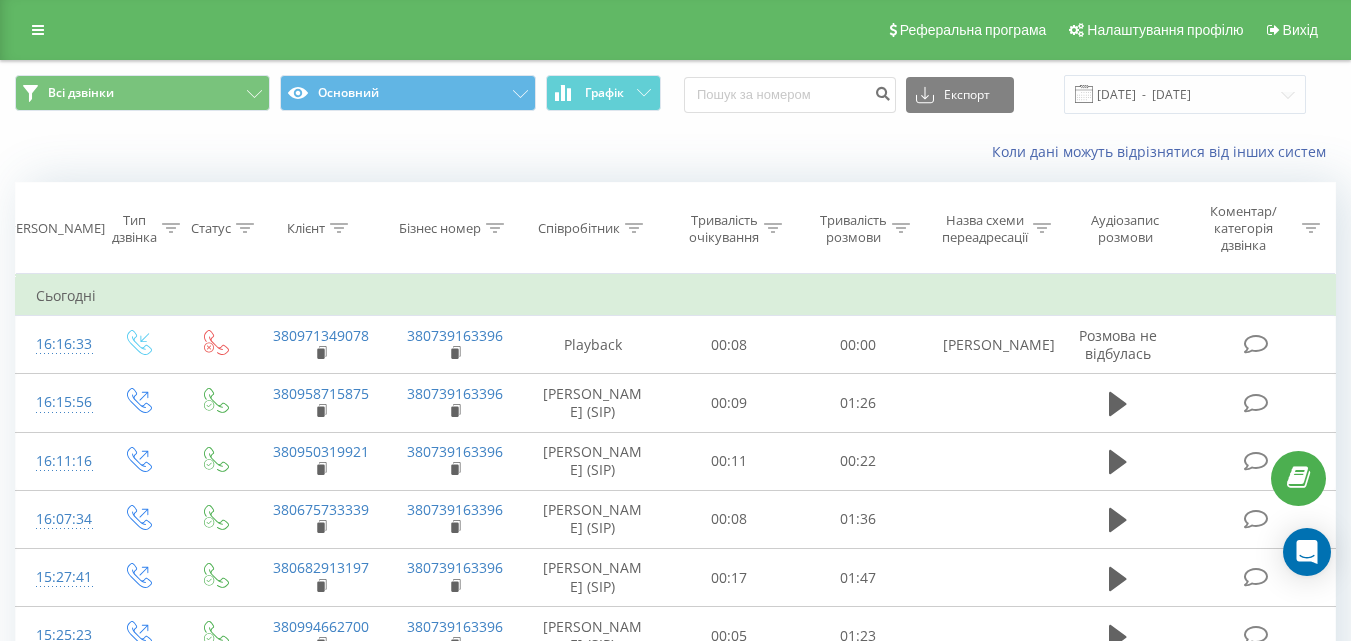 scroll, scrollTop: 800, scrollLeft: 0, axis: vertical 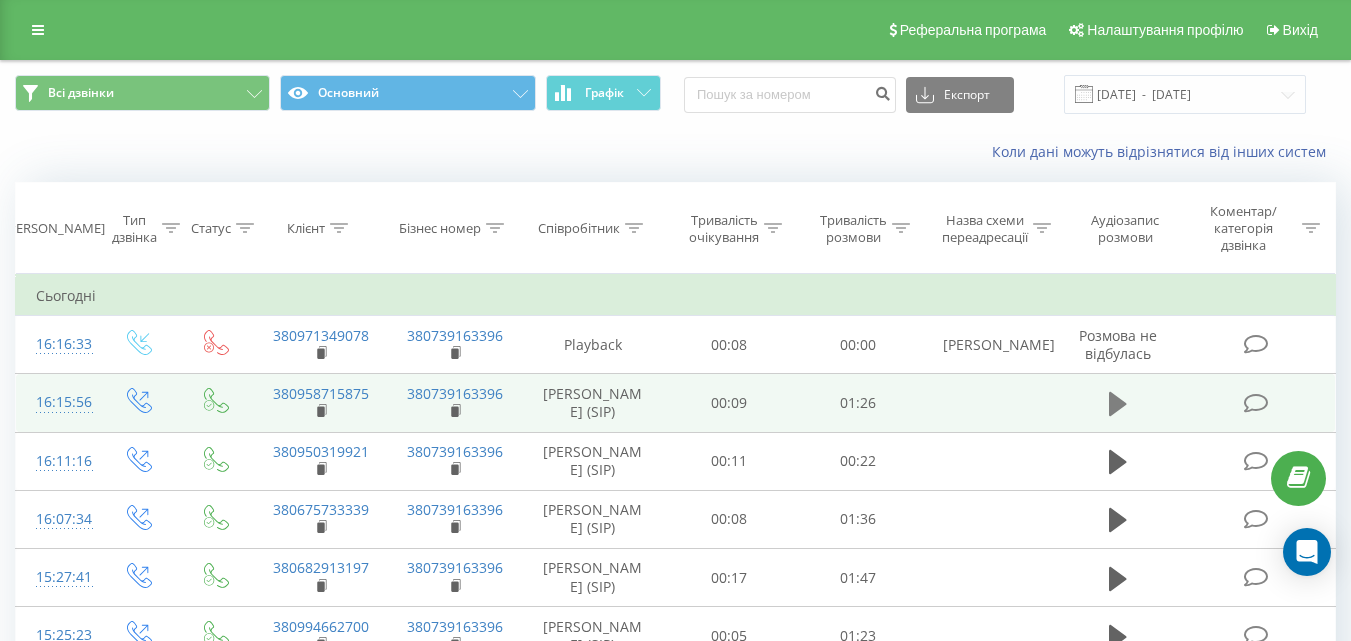 click at bounding box center (1118, 404) 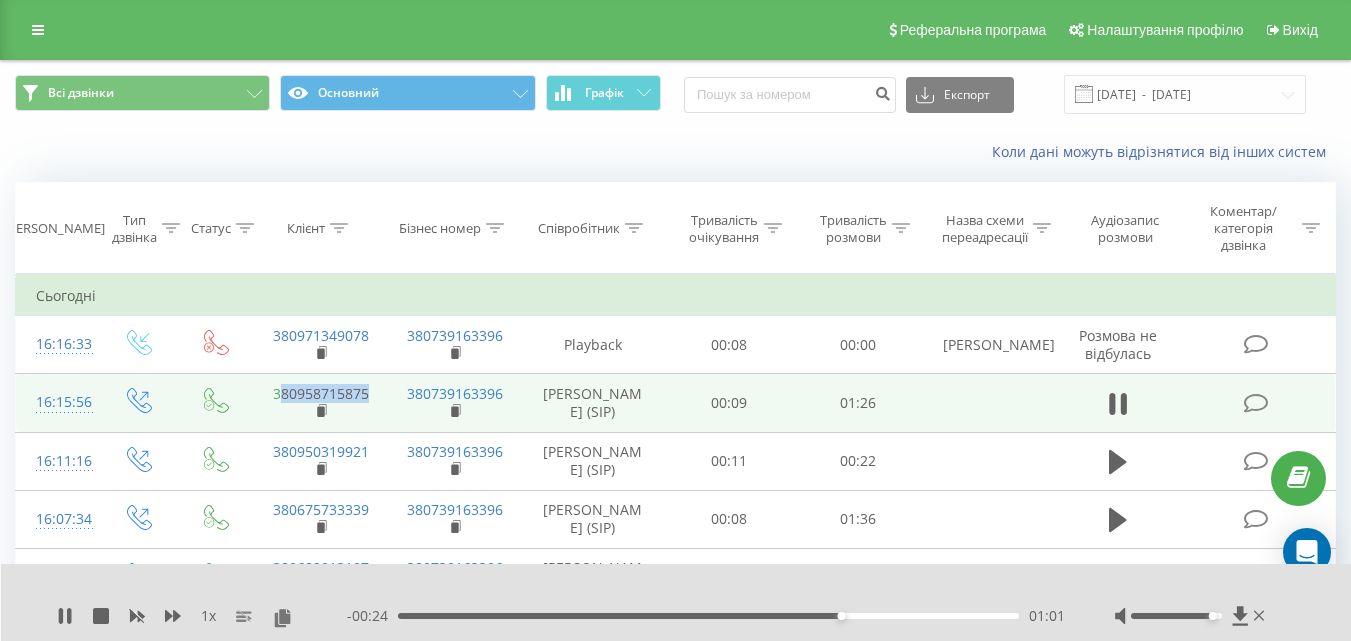 drag, startPoint x: 378, startPoint y: 396, endPoint x: 279, endPoint y: 388, distance: 99.32271 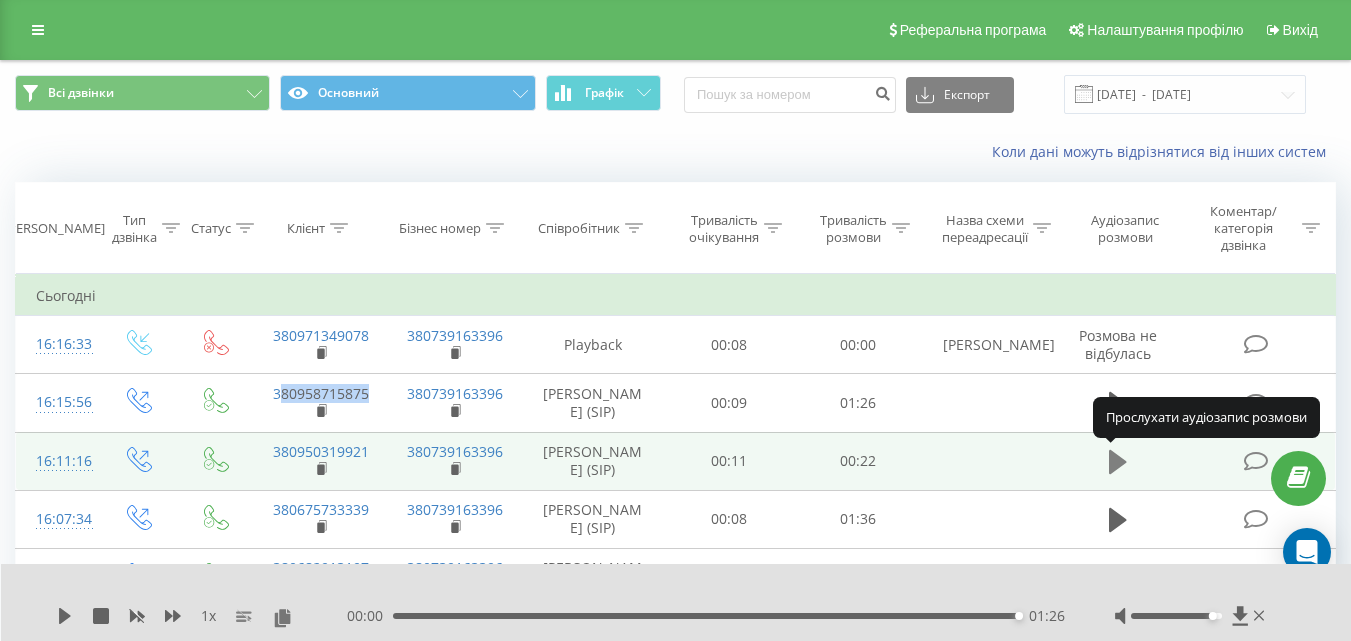 click at bounding box center [1118, 462] 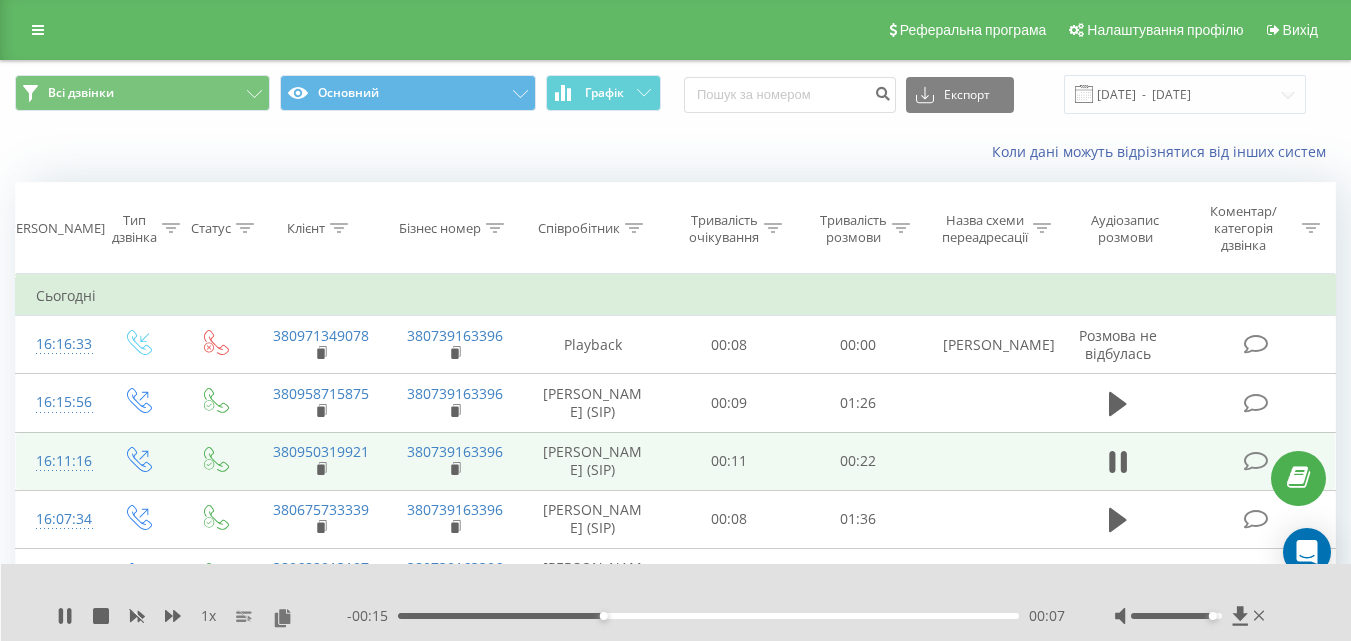 click on "Всі дзвінки Основний Графік Експорт .csv .xls .xlsx 10.07.2025  -  10.07.2025" at bounding box center (675, 94) 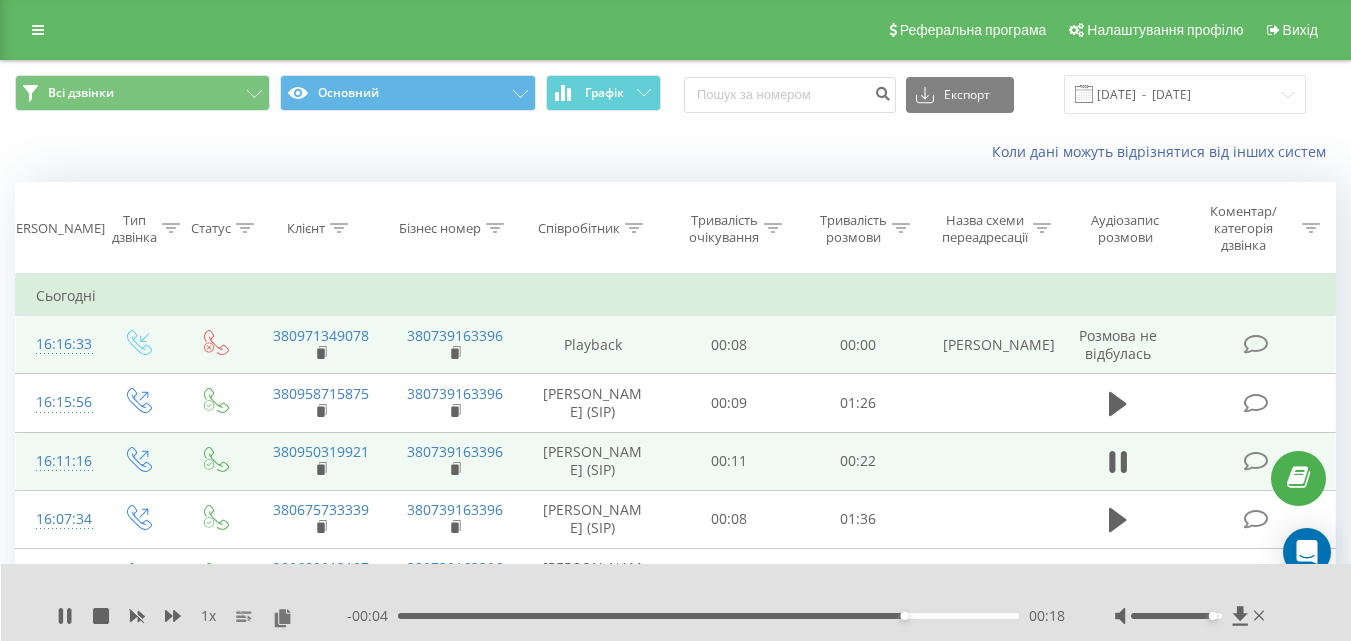 scroll, scrollTop: 100, scrollLeft: 0, axis: vertical 